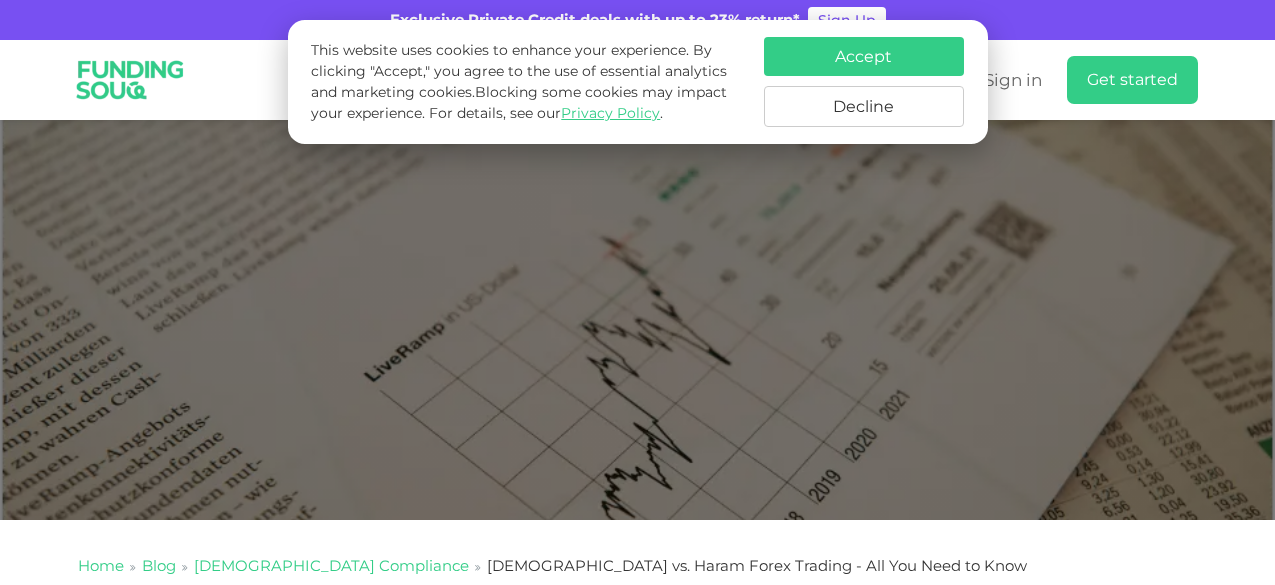 scroll, scrollTop: 2766, scrollLeft: 0, axis: vertical 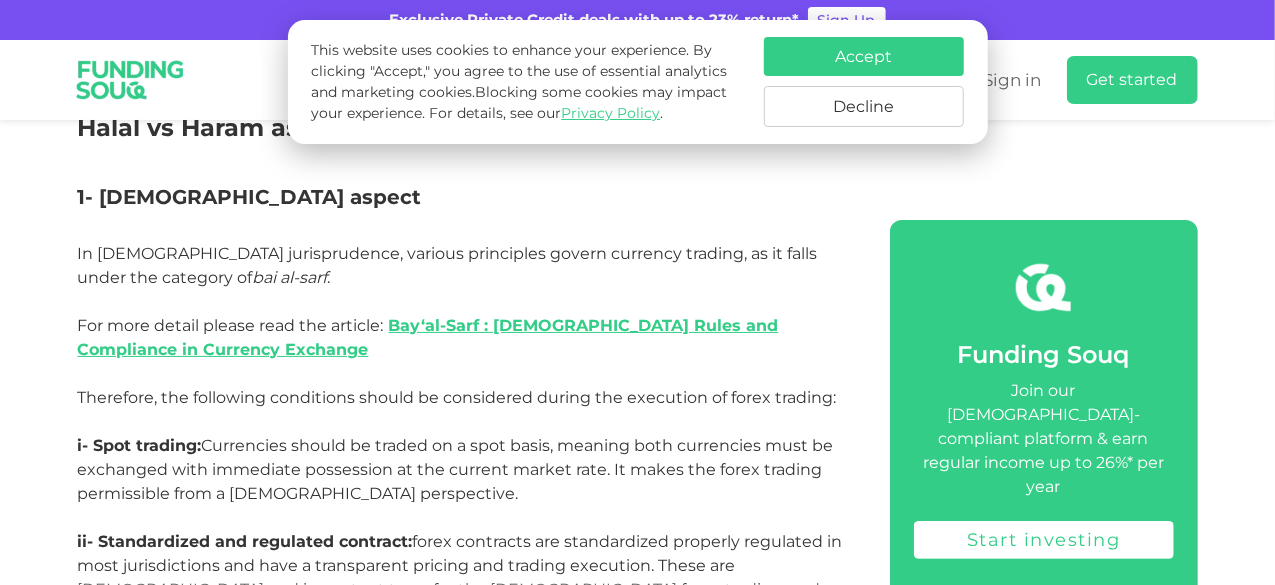 click on "Accept" at bounding box center (864, 56) 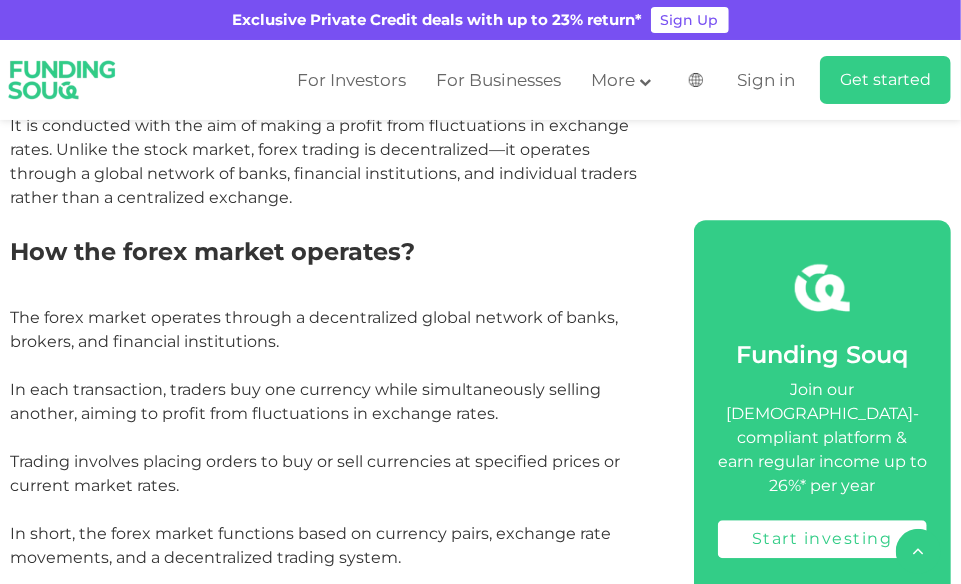 scroll, scrollTop: 1730, scrollLeft: 0, axis: vertical 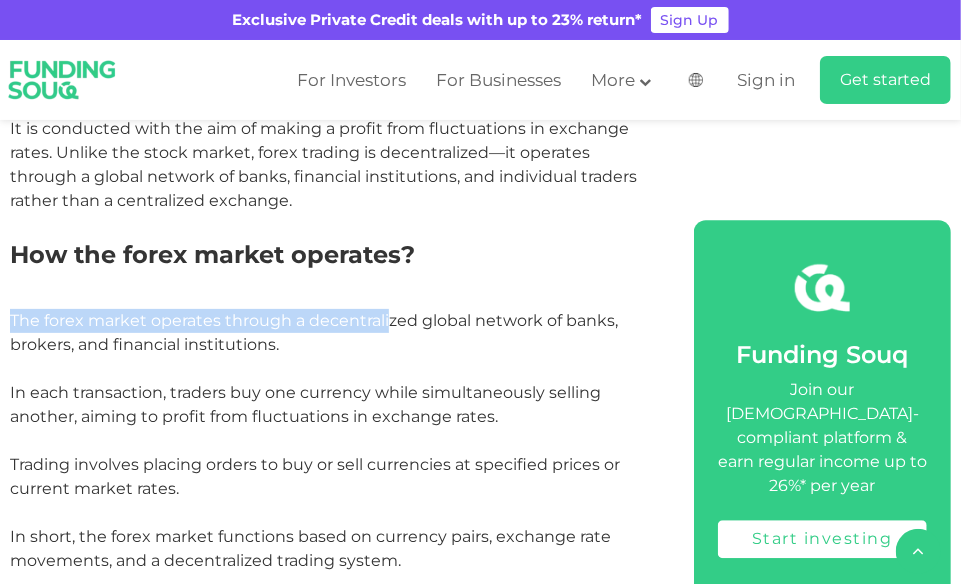drag, startPoint x: 113, startPoint y: 227, endPoint x: 389, endPoint y: 247, distance: 276.7237 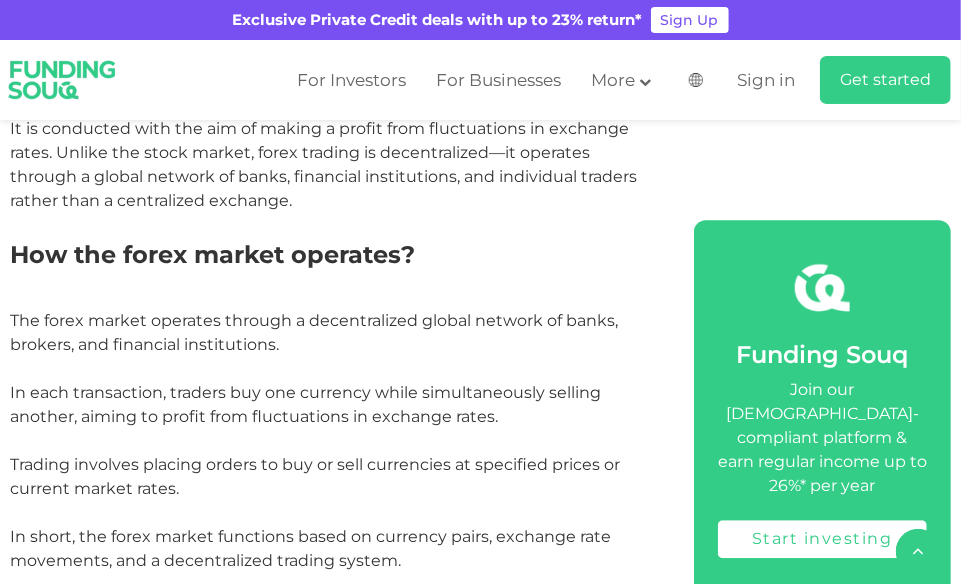 click on "The forex market operates through a decentralized global network of banks, brokers, and financial institutions.  In each transaction, traders buy one currency while simultaneously selling another, aiming to profit from fluctuations in exchange rates.  Trading involves placing orders to buy or sell currencies at specified prices or current market rates.  In short, the forex market functions based on currency pairs, exchange rate movements, and a decentralized trading system." at bounding box center [329, 441] 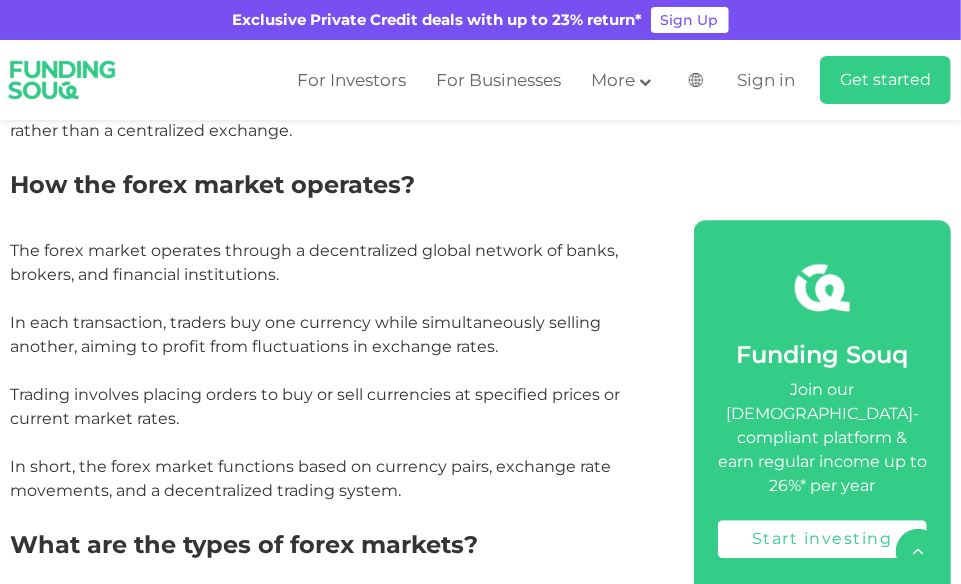 scroll, scrollTop: 1830, scrollLeft: 0, axis: vertical 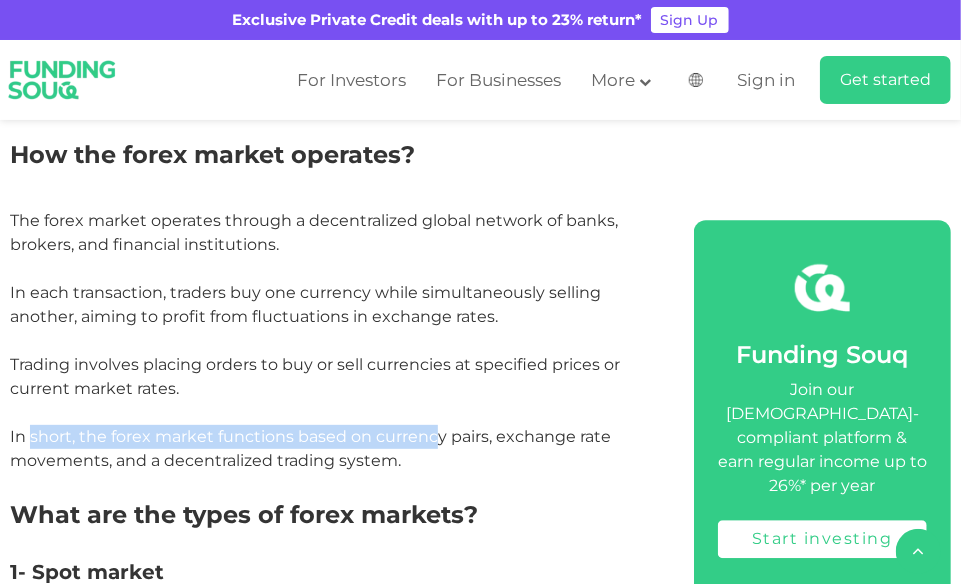 drag, startPoint x: 30, startPoint y: 361, endPoint x: 434, endPoint y: 367, distance: 404.04456 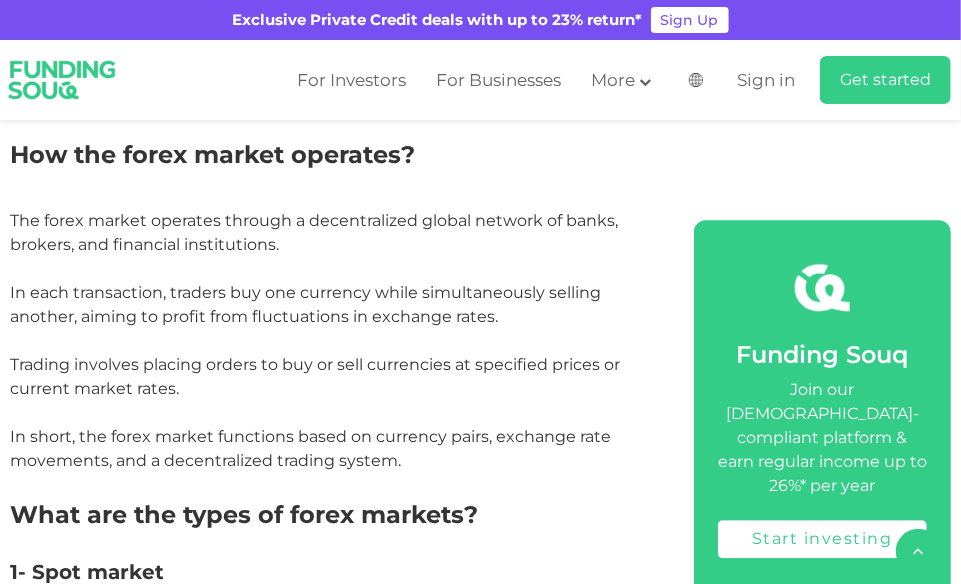 drag, startPoint x: 525, startPoint y: 390, endPoint x: 529, endPoint y: 341, distance: 49.162994 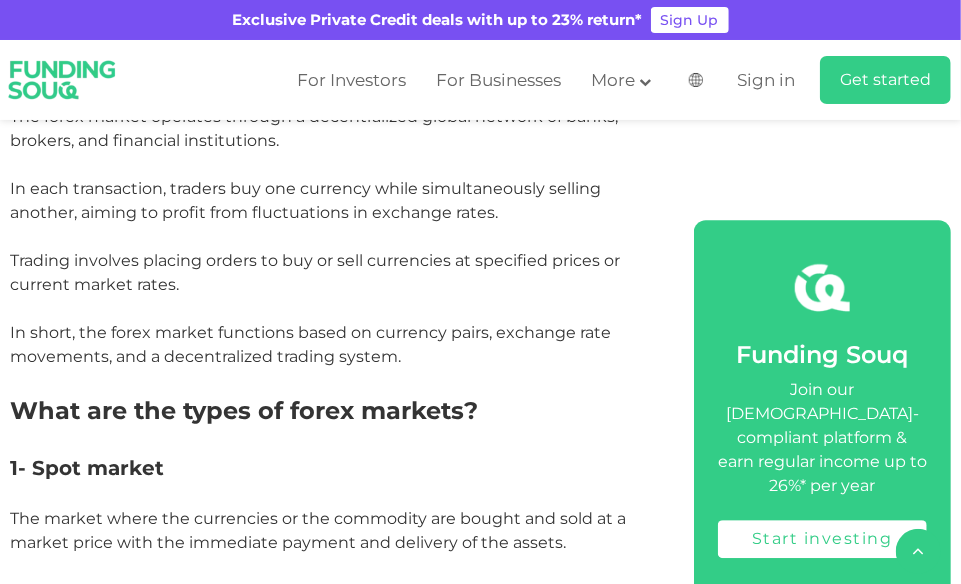 scroll, scrollTop: 2030, scrollLeft: 0, axis: vertical 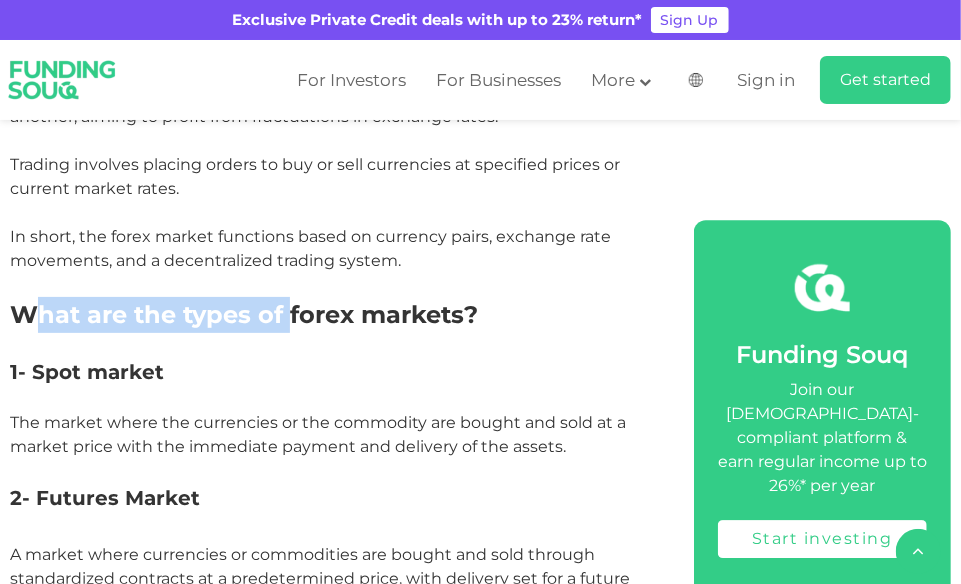 drag, startPoint x: 44, startPoint y: 241, endPoint x: 303, endPoint y: 254, distance: 259.32605 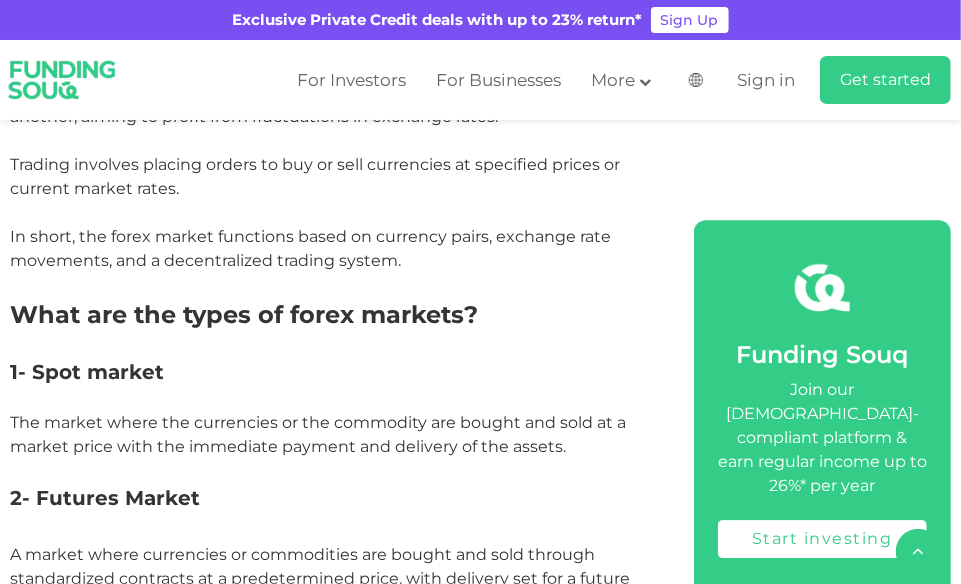 click on "1- Spot market" at bounding box center (329, 372) 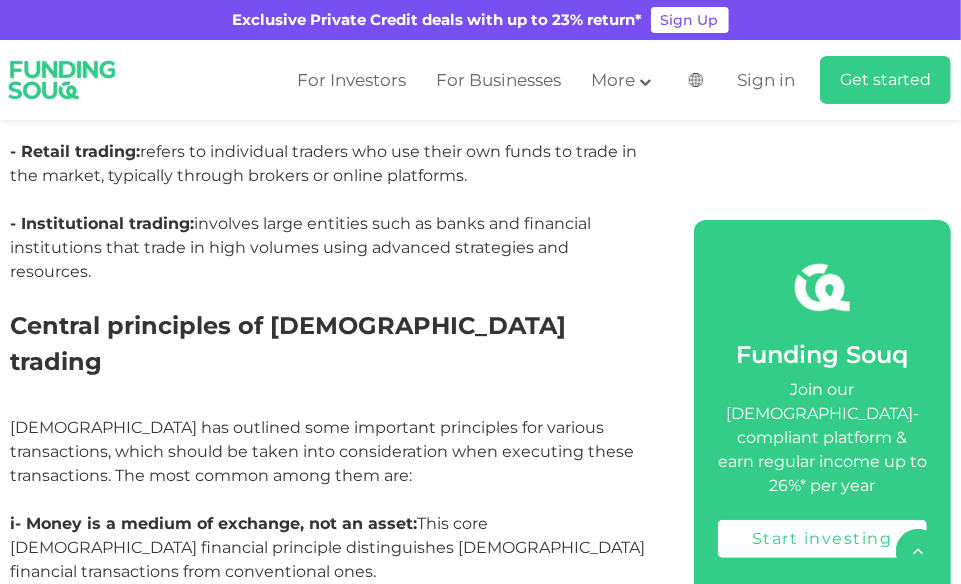 scroll, scrollTop: 2830, scrollLeft: 0, axis: vertical 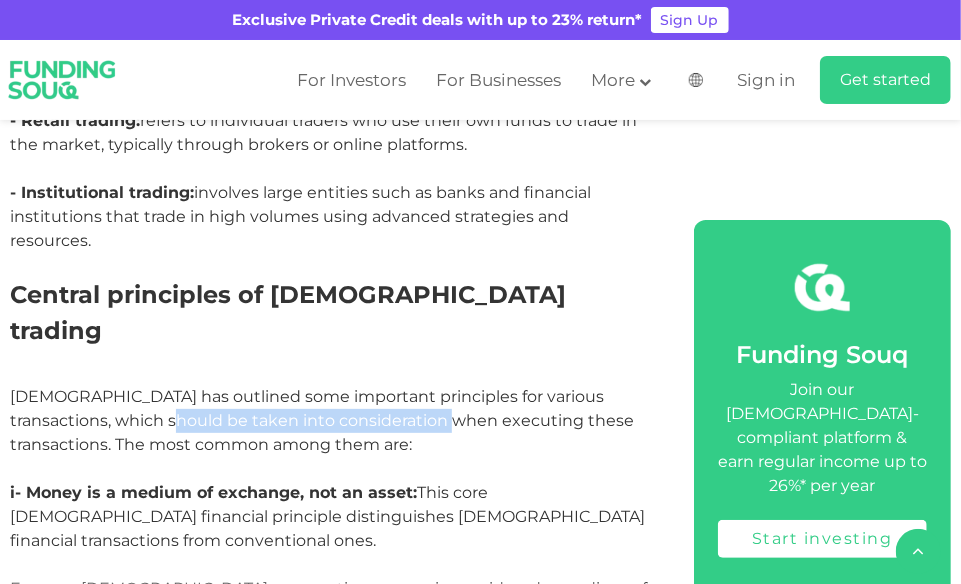 drag, startPoint x: 123, startPoint y: 288, endPoint x: 410, endPoint y: 291, distance: 287.0157 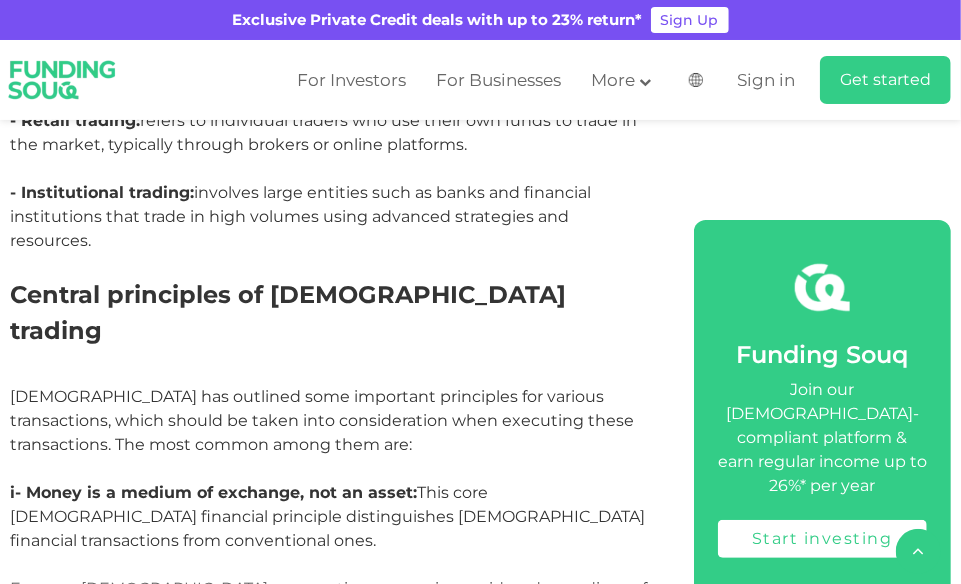 drag, startPoint x: 490, startPoint y: 301, endPoint x: 504, endPoint y: 295, distance: 15.231546 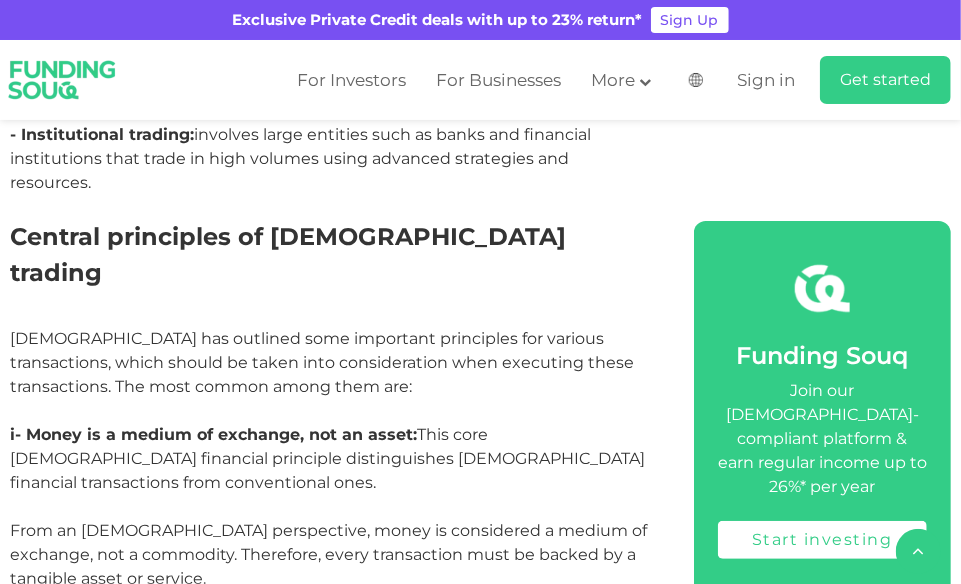 scroll, scrollTop: 2930, scrollLeft: 0, axis: vertical 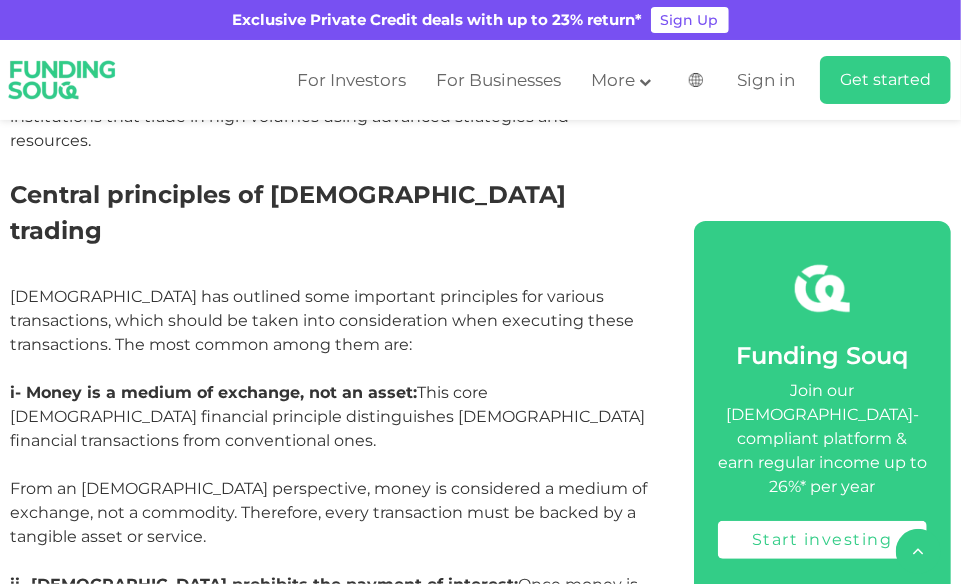 click on "i- Money is a medium of exchange, not an asset:  This core [DEMOGRAPHIC_DATA] financial principle distinguishes [DEMOGRAPHIC_DATA] financial transactions from conventional ones. From an [DEMOGRAPHIC_DATA] perspective, money is considered a medium of exchange, not a commodity. Therefore, every transaction must be backed by a tangible asset or service." at bounding box center [329, 477] 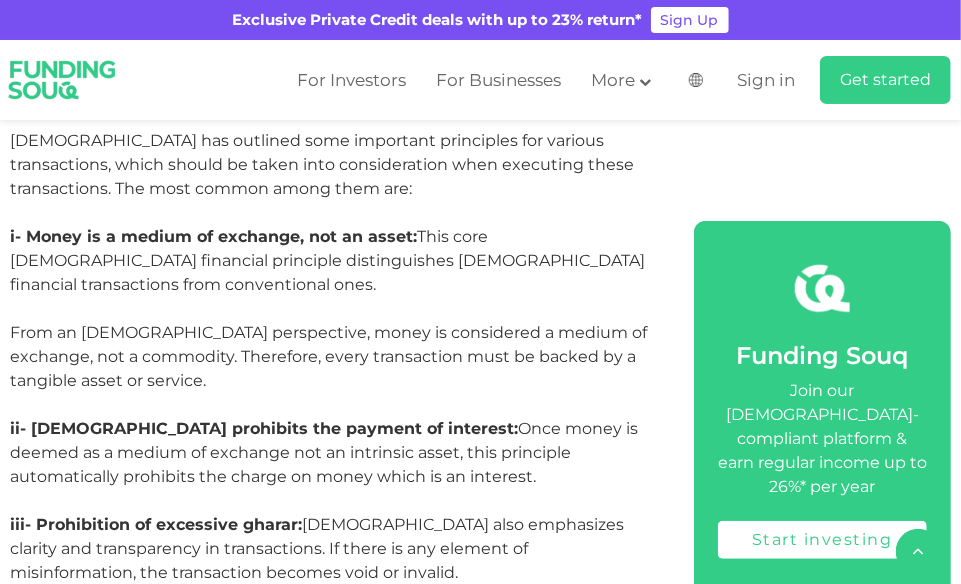 scroll, scrollTop: 3130, scrollLeft: 0, axis: vertical 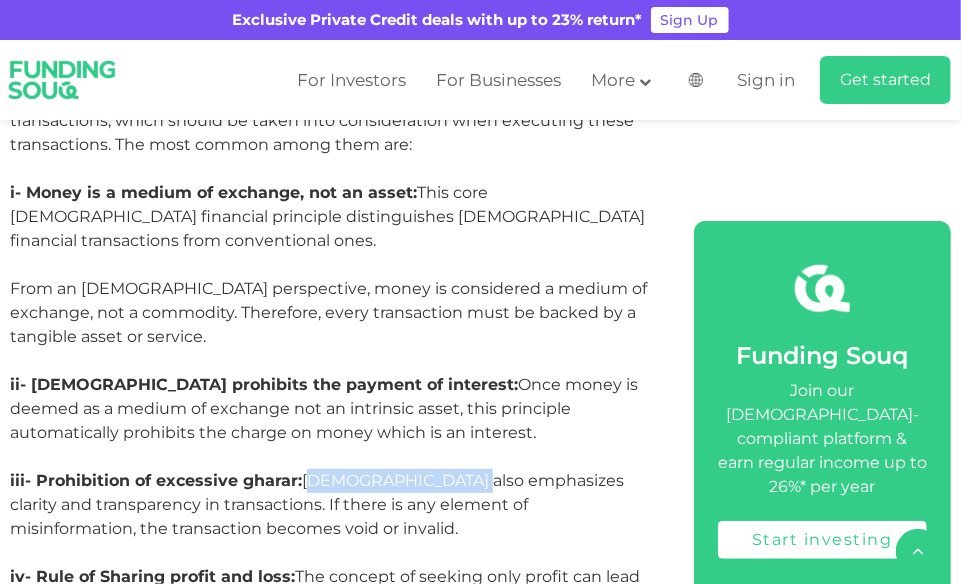 drag, startPoint x: 306, startPoint y: 316, endPoint x: 462, endPoint y: 320, distance: 156.05127 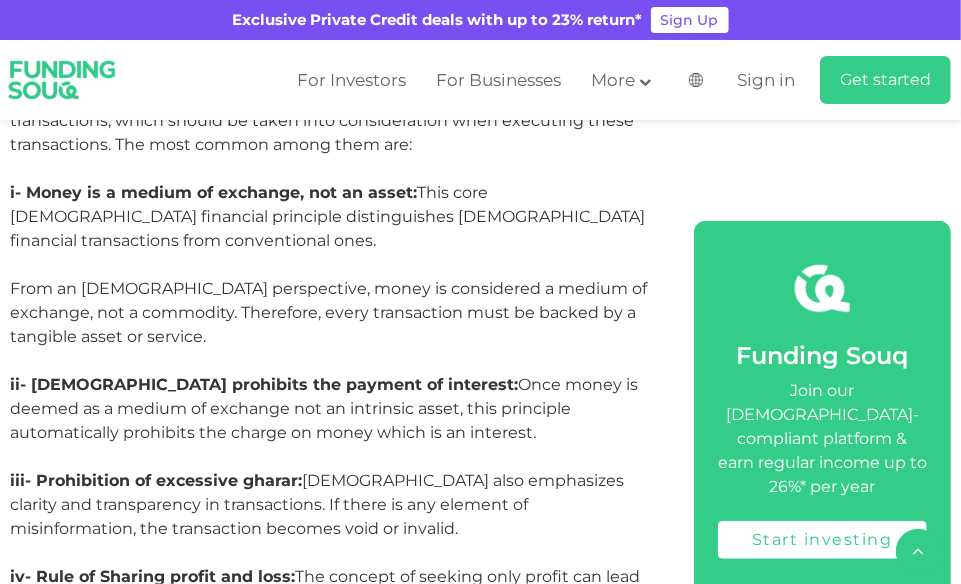 click on "iii- Prohibition of excessive gharar:  [DEMOGRAPHIC_DATA] also emphasizes clarity and transparency in transactions. If there is any element of misinformation, the transaction becomes void or invalid." at bounding box center [329, 517] 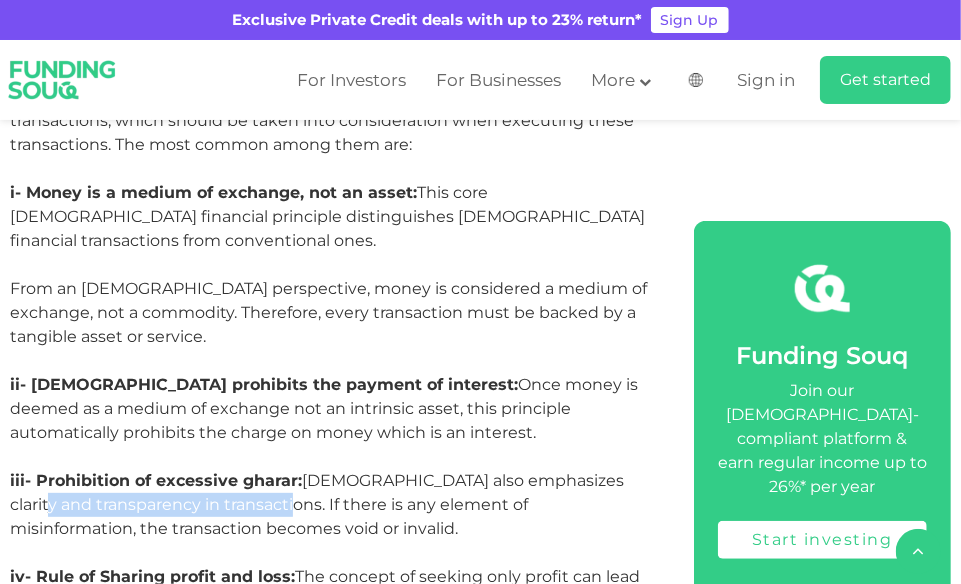 drag, startPoint x: 108, startPoint y: 335, endPoint x: 302, endPoint y: 335, distance: 194 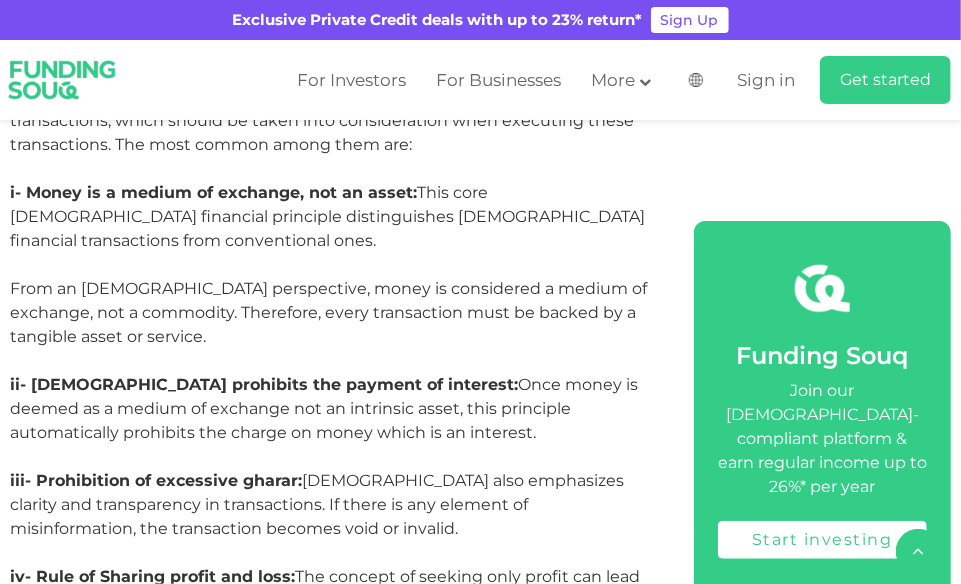 click on "iii- Prohibition of excessive gharar:  [DEMOGRAPHIC_DATA] also emphasizes clarity and transparency in transactions. If there is any element of misinformation, the transaction becomes void or invalid." at bounding box center (329, 517) 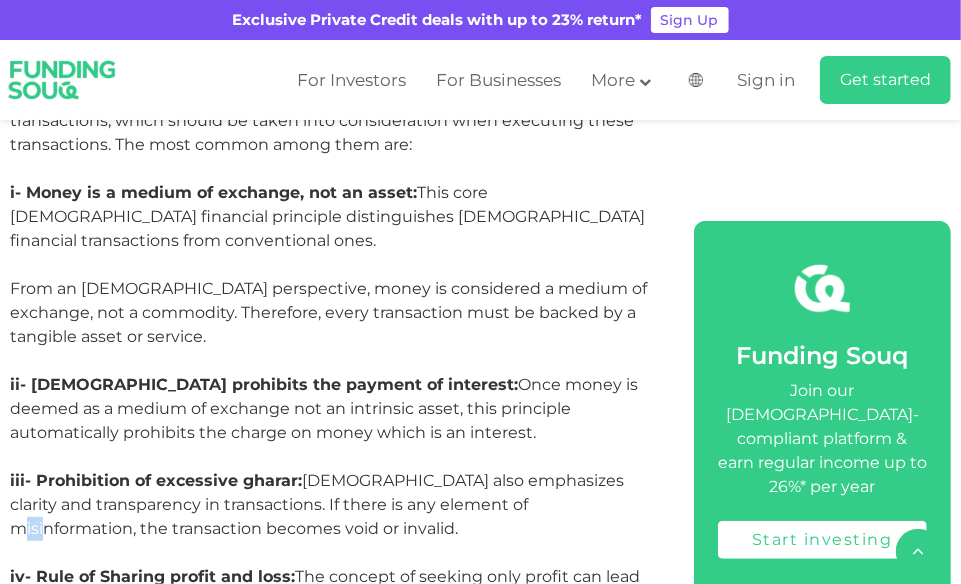 drag, startPoint x: 567, startPoint y: 344, endPoint x: 582, endPoint y: 347, distance: 15.297058 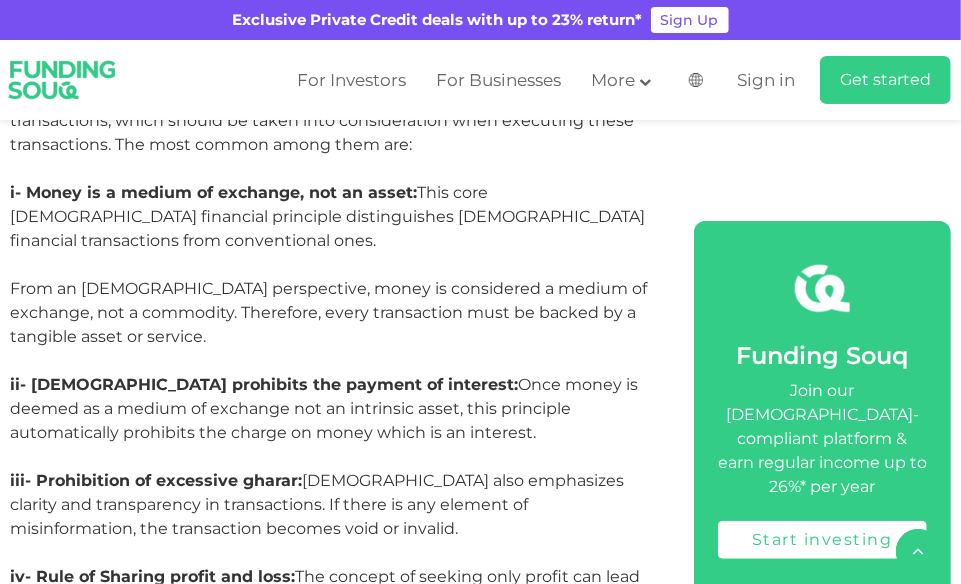 click on "iii- Prohibition of excessive gharar:  [DEMOGRAPHIC_DATA] also emphasizes clarity and transparency in transactions. If there is any element of misinformation, the transaction becomes void or invalid." at bounding box center [329, 517] 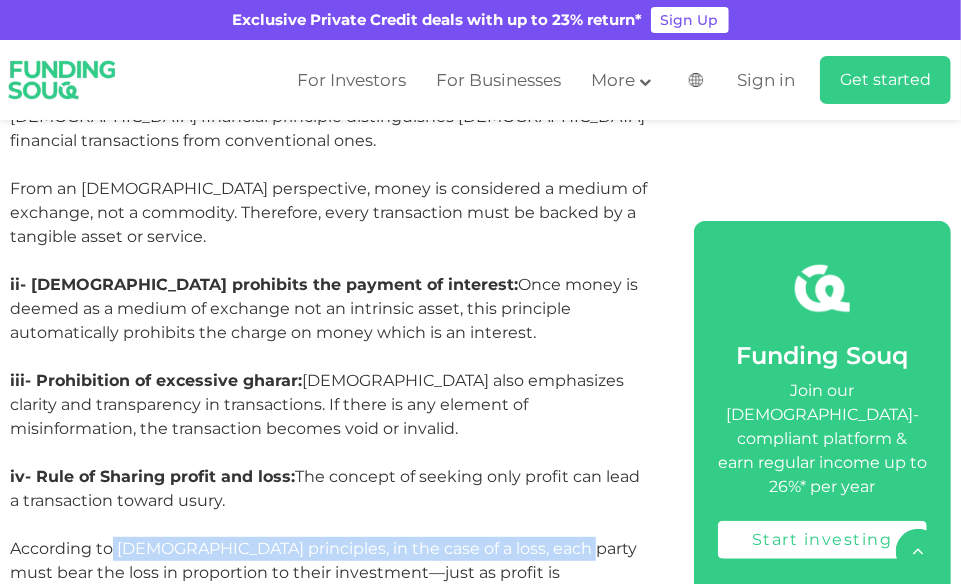 drag, startPoint x: 157, startPoint y: 389, endPoint x: 561, endPoint y: 389, distance: 404 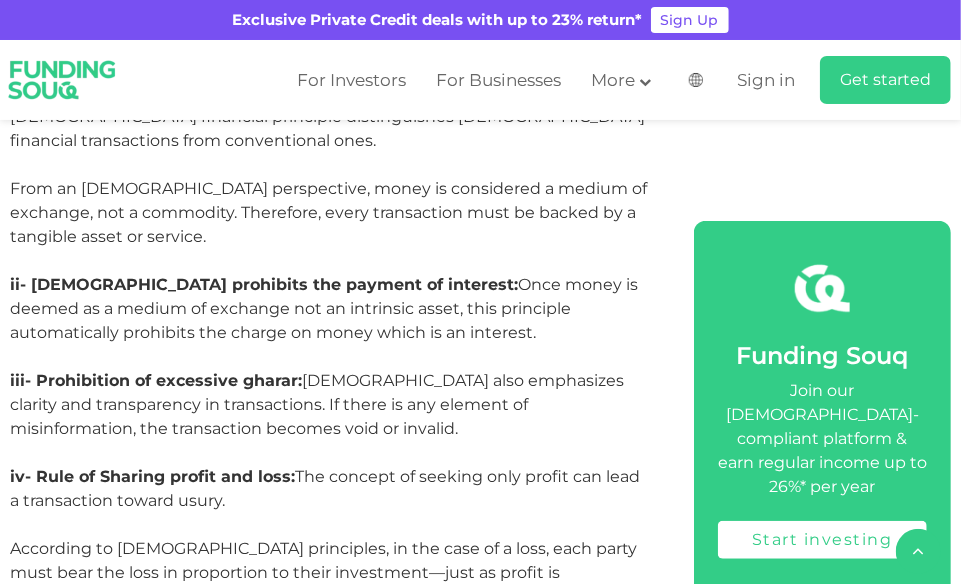 click on "iv- Rule of Sharing profit and loss:  The concept of seeking only profit can lead a transaction toward usury.  According to [DEMOGRAPHIC_DATA] principles, in the case of a loss, each party must bear the loss in proportion to their investment—just as profit is distributed based on a pre-agreed ratio." at bounding box center (329, 549) 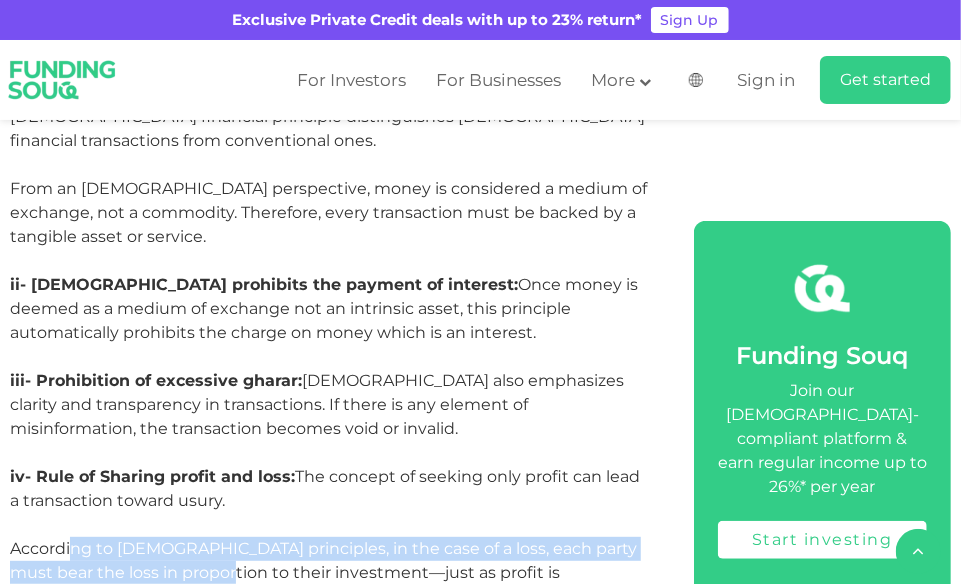 drag, startPoint x: 73, startPoint y: 398, endPoint x: 197, endPoint y: 401, distance: 124.036285 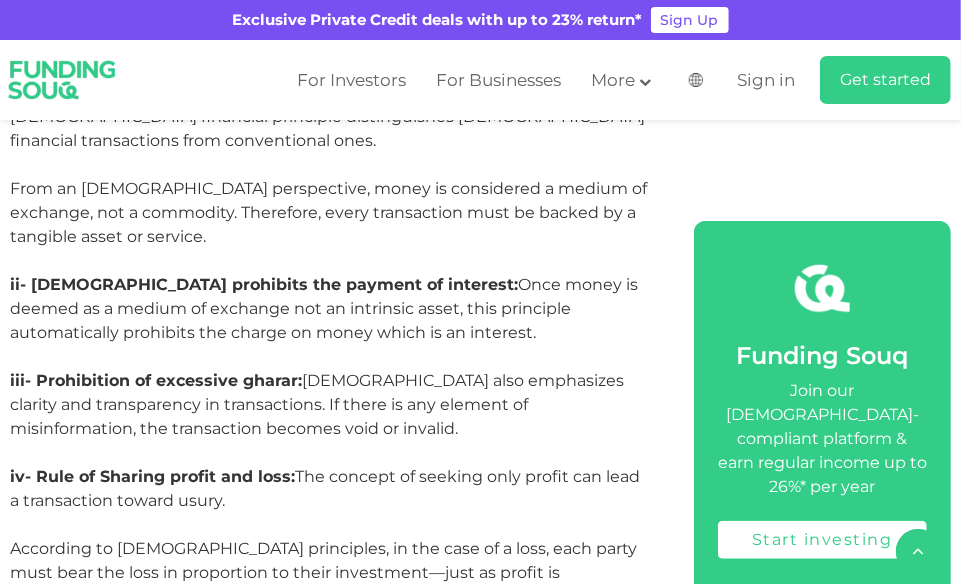 click on "iv- Rule of Sharing profit and loss:  The concept of seeking only profit can lead a transaction toward usury.  According to [DEMOGRAPHIC_DATA] principles, in the case of a loss, each party must bear the loss in proportion to their investment—just as profit is distributed based on a pre-agreed ratio." at bounding box center [329, 549] 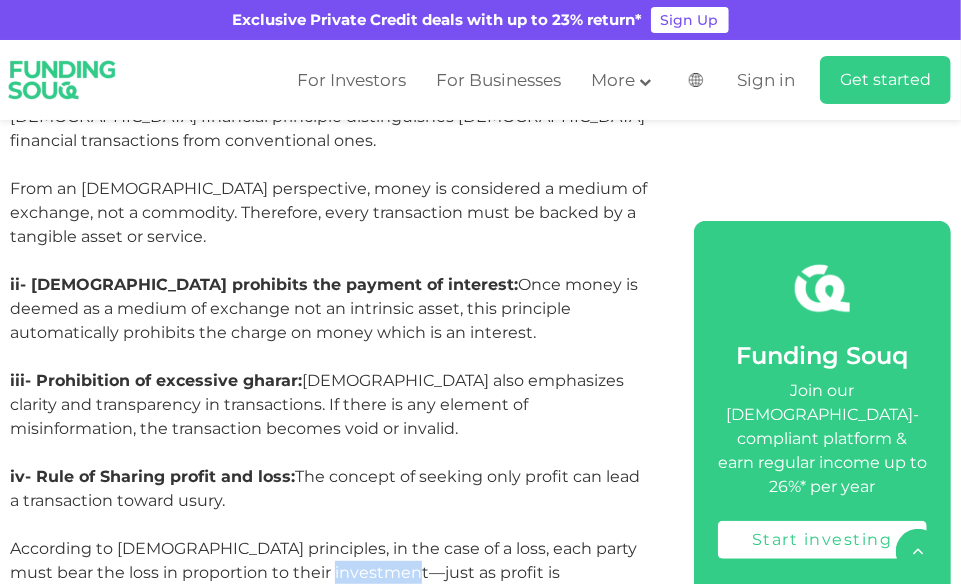 drag, startPoint x: 320, startPoint y: 413, endPoint x: 391, endPoint y: 420, distance: 71.34424 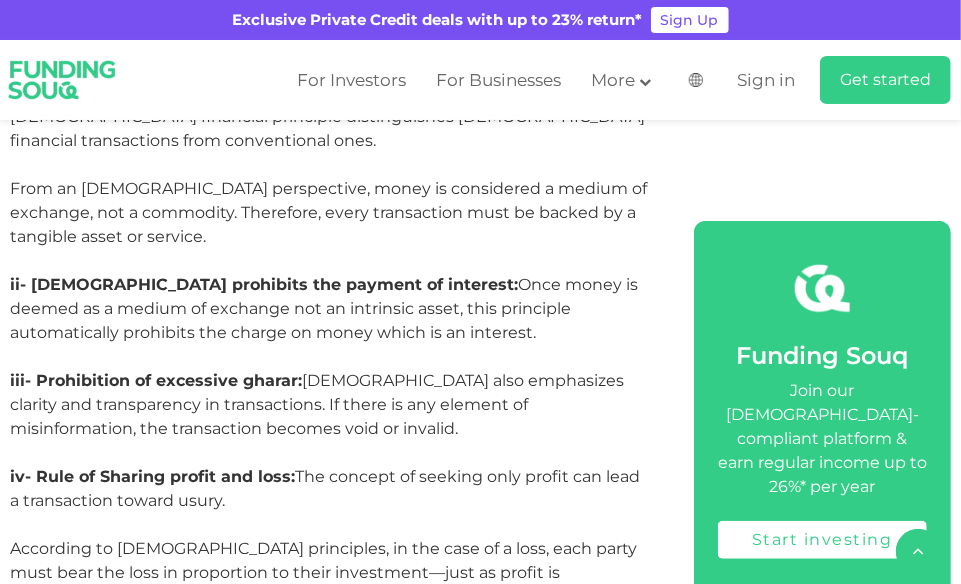 click on "iv- Rule of Sharing profit and loss:  The concept of seeking only profit can lead a transaction toward usury.  According to [DEMOGRAPHIC_DATA] principles, in the case of a loss, each party must bear the loss in proportion to their investment—just as profit is distributed based on a pre-agreed ratio." at bounding box center (329, 549) 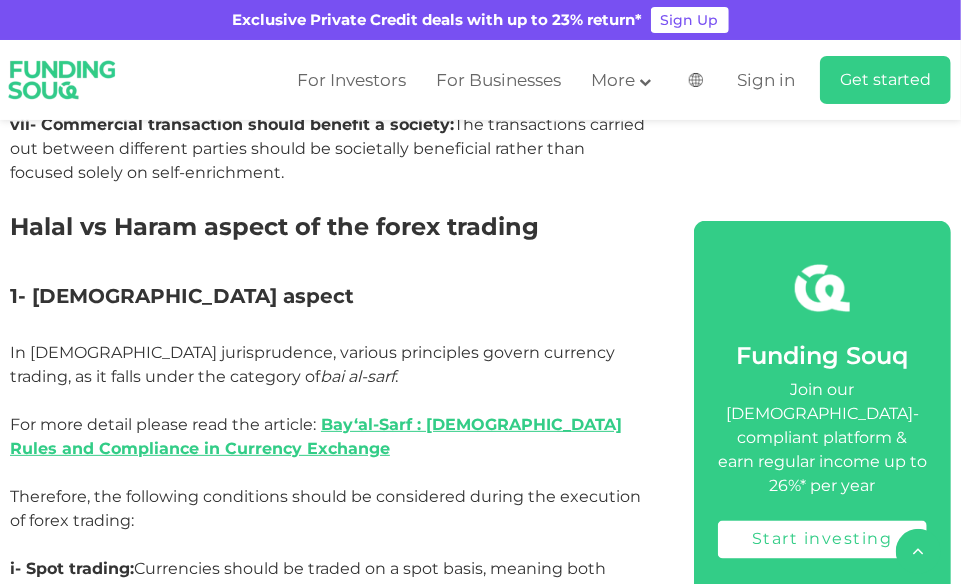 scroll, scrollTop: 4030, scrollLeft: 0, axis: vertical 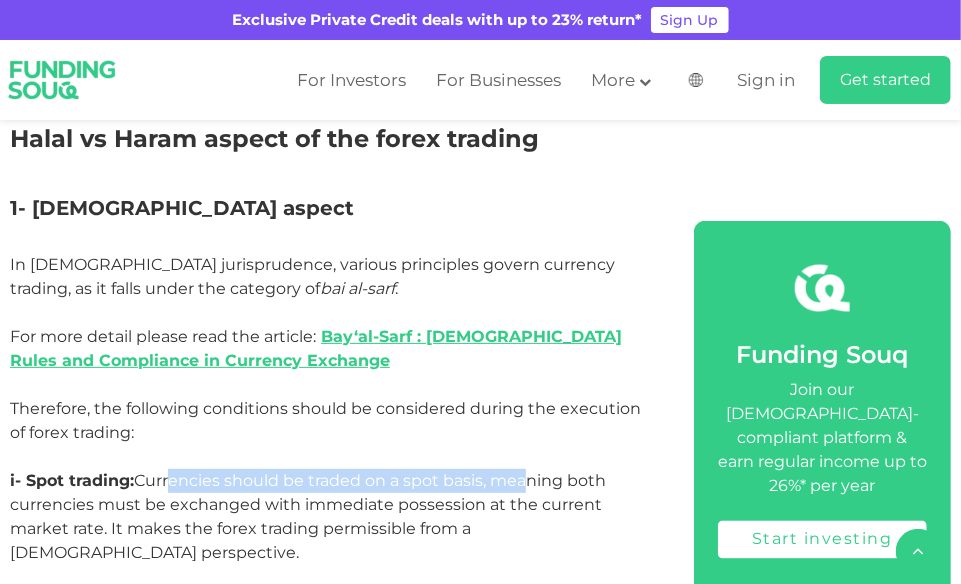 drag, startPoint x: 168, startPoint y: 321, endPoint x: 519, endPoint y: 316, distance: 351.0356 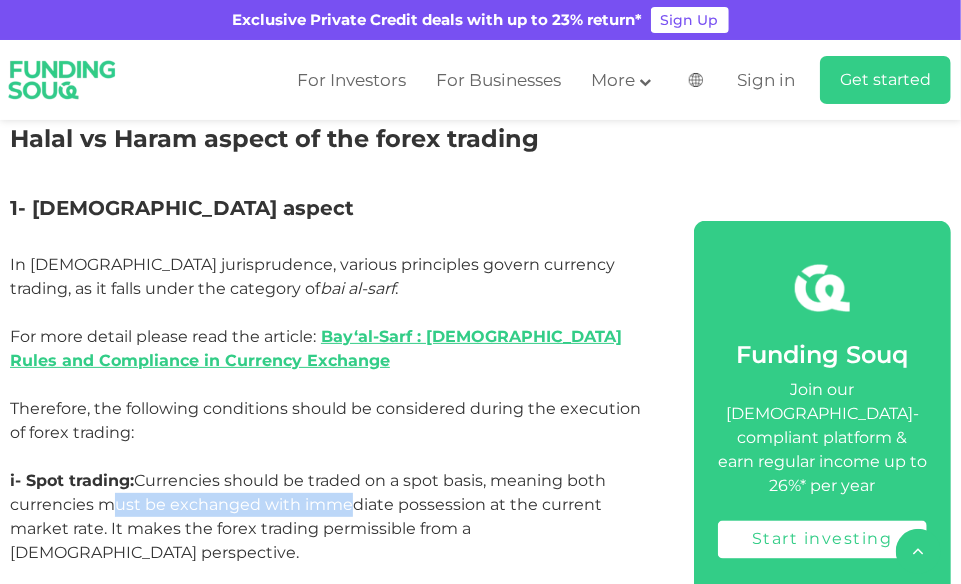 drag, startPoint x: 96, startPoint y: 343, endPoint x: 336, endPoint y: 345, distance: 240.00833 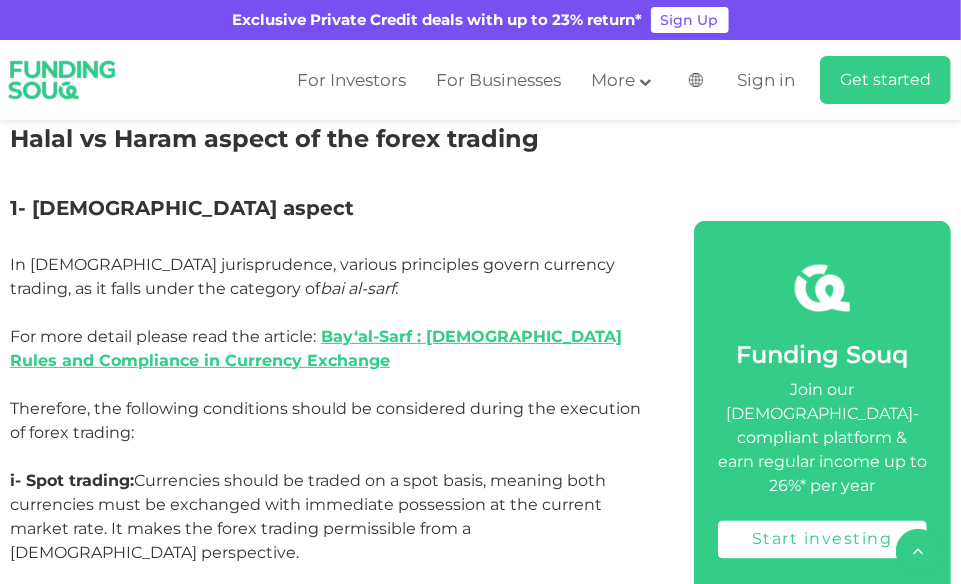 click on "i- Spot trading:  Currencies should be traded on a spot basis, meaning both currencies must be exchanged with immediate possession at the current market rate. It makes the forex trading permissible from a [DEMOGRAPHIC_DATA] perspective." at bounding box center [329, 529] 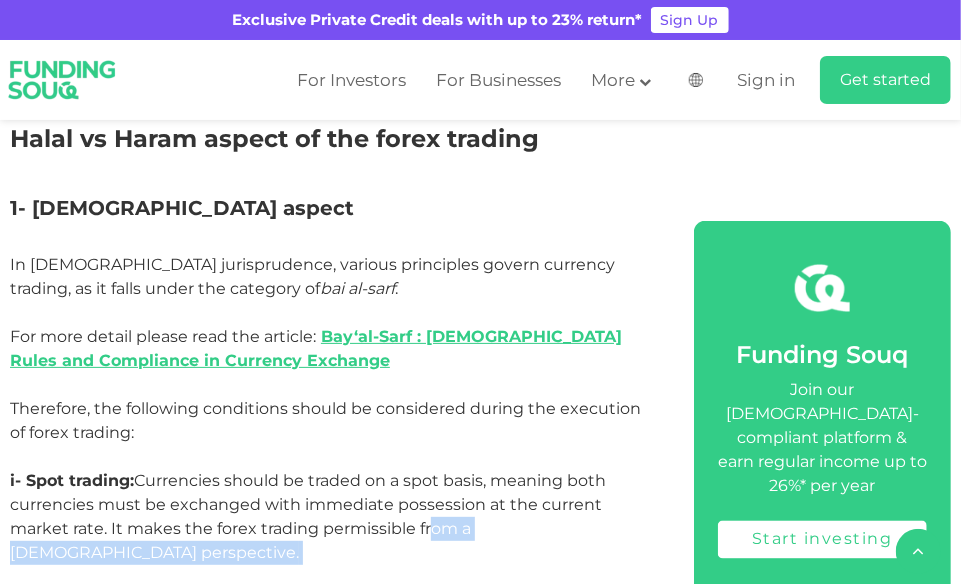 drag, startPoint x: 421, startPoint y: 368, endPoint x: 520, endPoint y: 379, distance: 99.60924 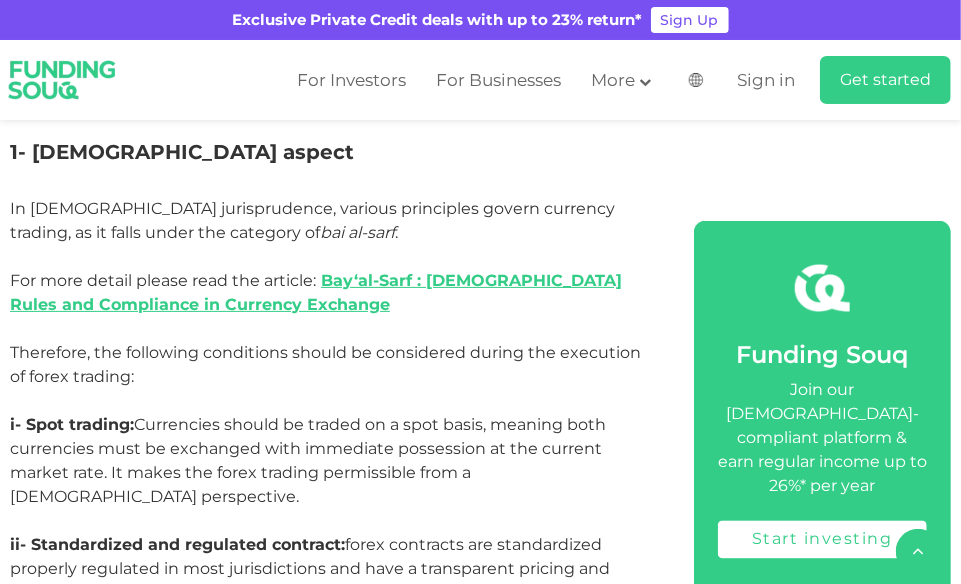 scroll, scrollTop: 4130, scrollLeft: 0, axis: vertical 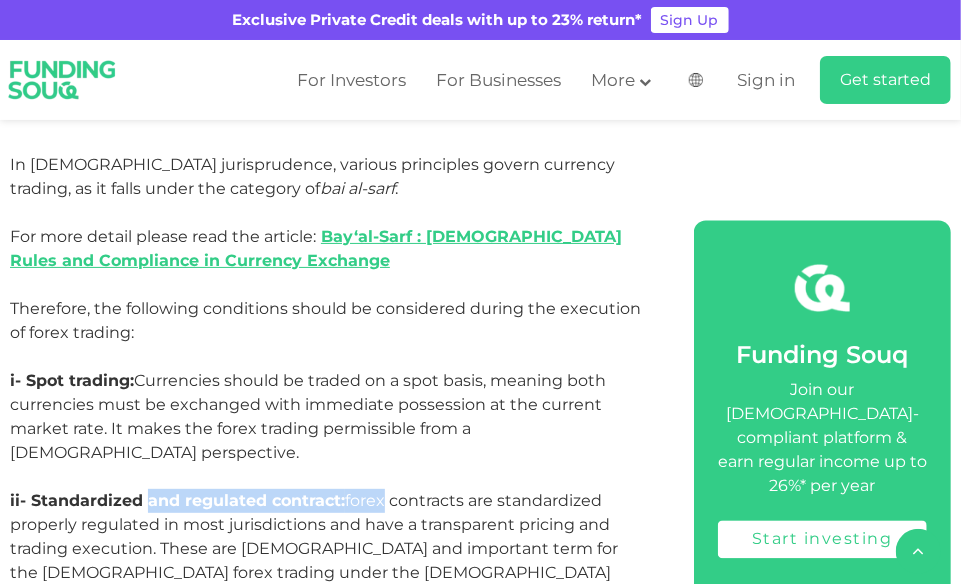 drag, startPoint x: 148, startPoint y: 315, endPoint x: 386, endPoint y: 316, distance: 238.0021 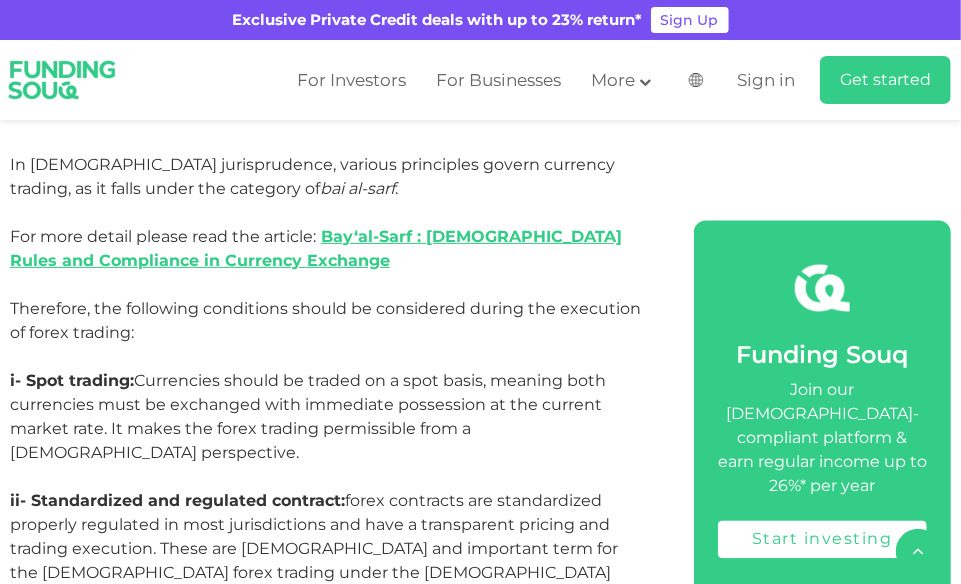 click on "ii- Standardized and regulated contract:  forex contracts are standardized properly regulated in most jurisdictions and have a transparent pricing and trading execution. These are [DEMOGRAPHIC_DATA] and important term for the [DEMOGRAPHIC_DATA] forex trading under the [DEMOGRAPHIC_DATA] concept of Gharar." at bounding box center [329, 561] 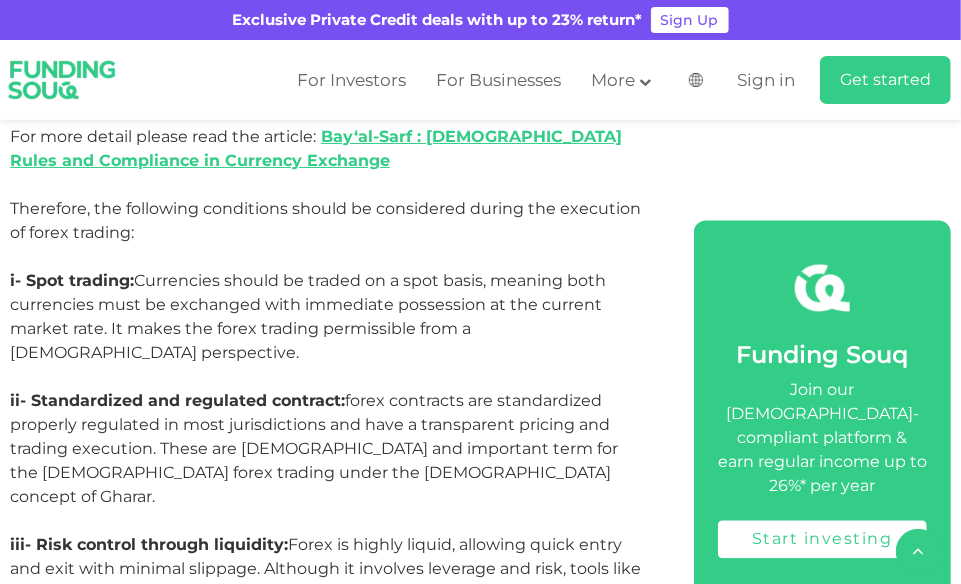 click on "Forex is highly liquid, allowing quick entry and exit with minimal slippage. Although it involves leverage and risk, tools like stop-losses help manage that risk. Avoiding excessive risk is a core principle of [DEMOGRAPHIC_DATA] finance." at bounding box center (325, 580) 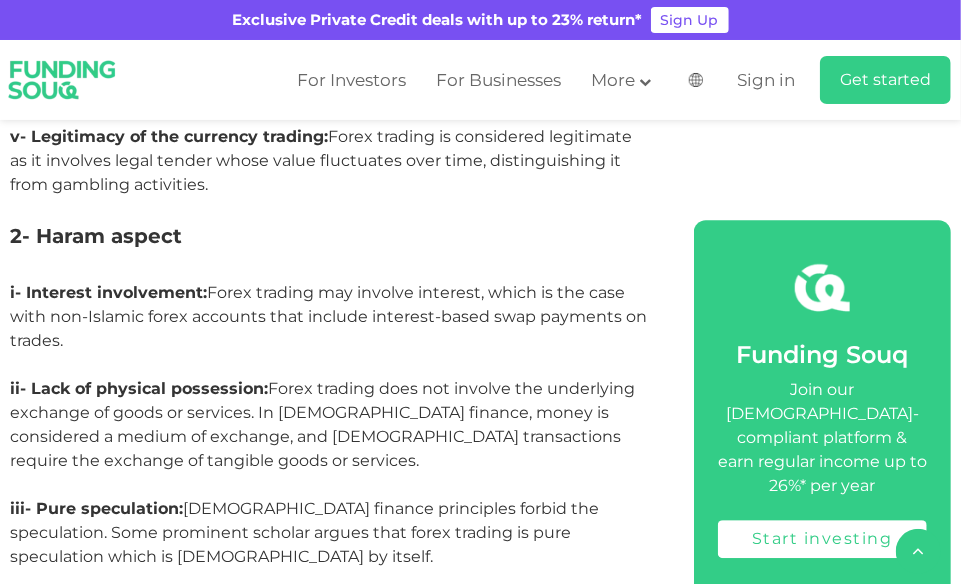 scroll, scrollTop: 4930, scrollLeft: 0, axis: vertical 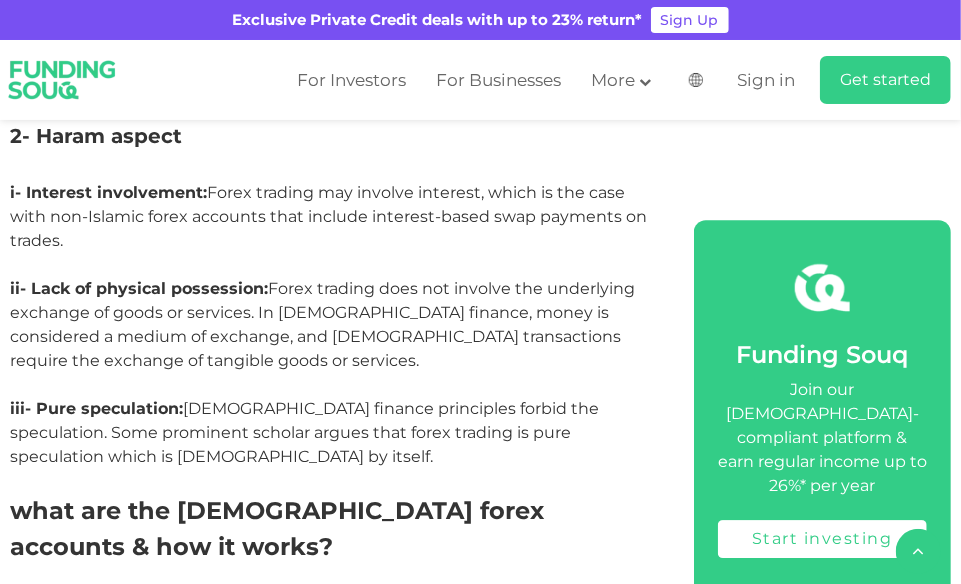 drag, startPoint x: 27, startPoint y: 464, endPoint x: 120, endPoint y: 469, distance: 93.13431 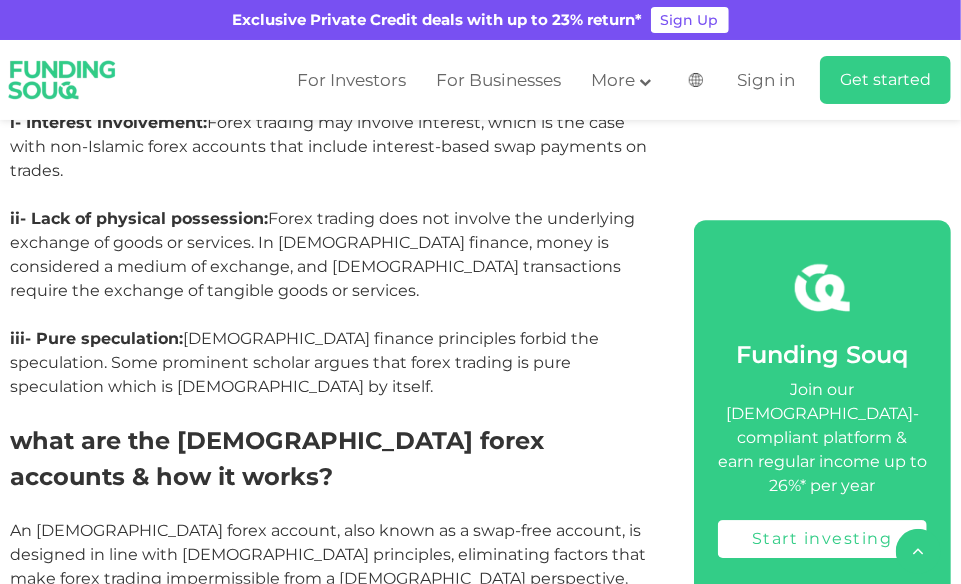 scroll, scrollTop: 5030, scrollLeft: 0, axis: vertical 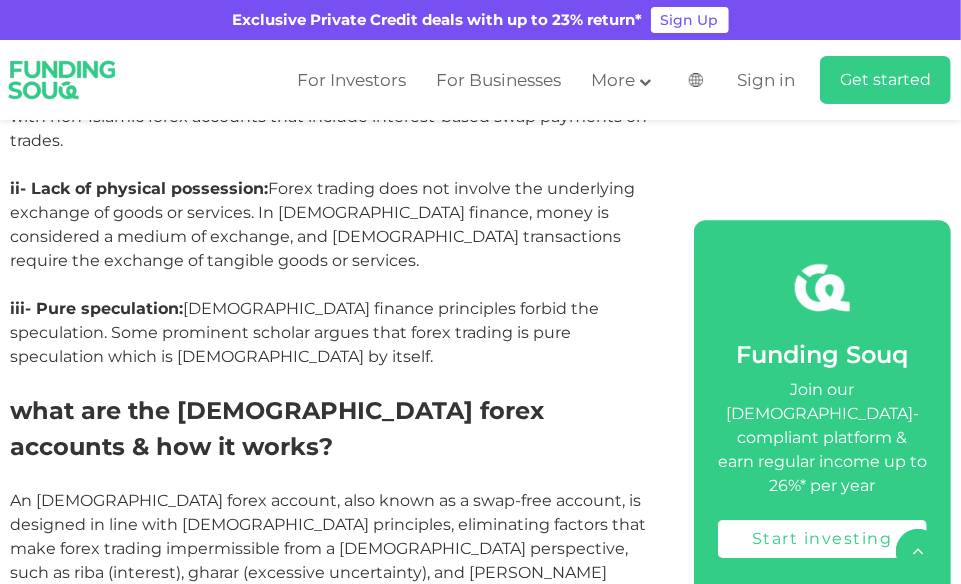 drag, startPoint x: 18, startPoint y: 435, endPoint x: 132, endPoint y: 443, distance: 114.28036 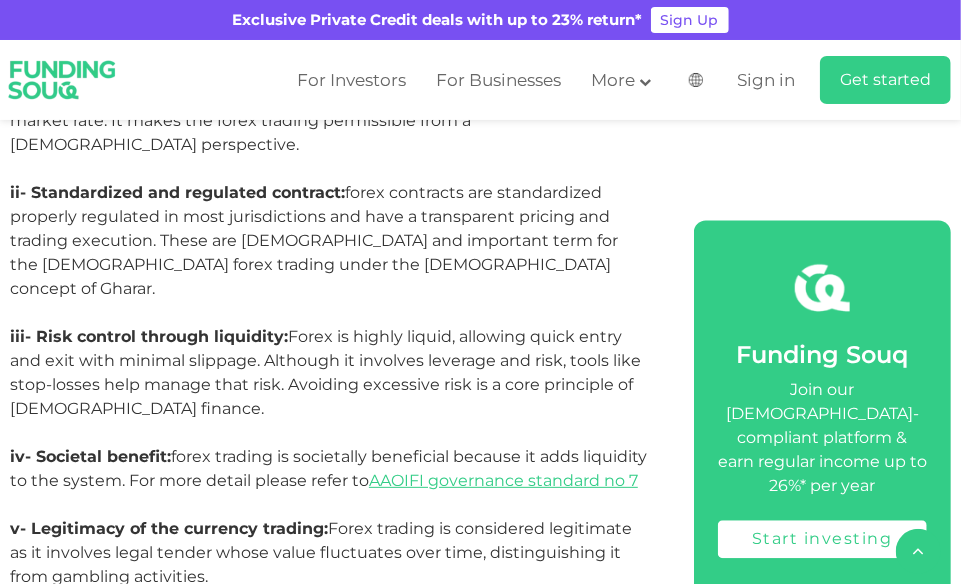 scroll, scrollTop: 4430, scrollLeft: 0, axis: vertical 